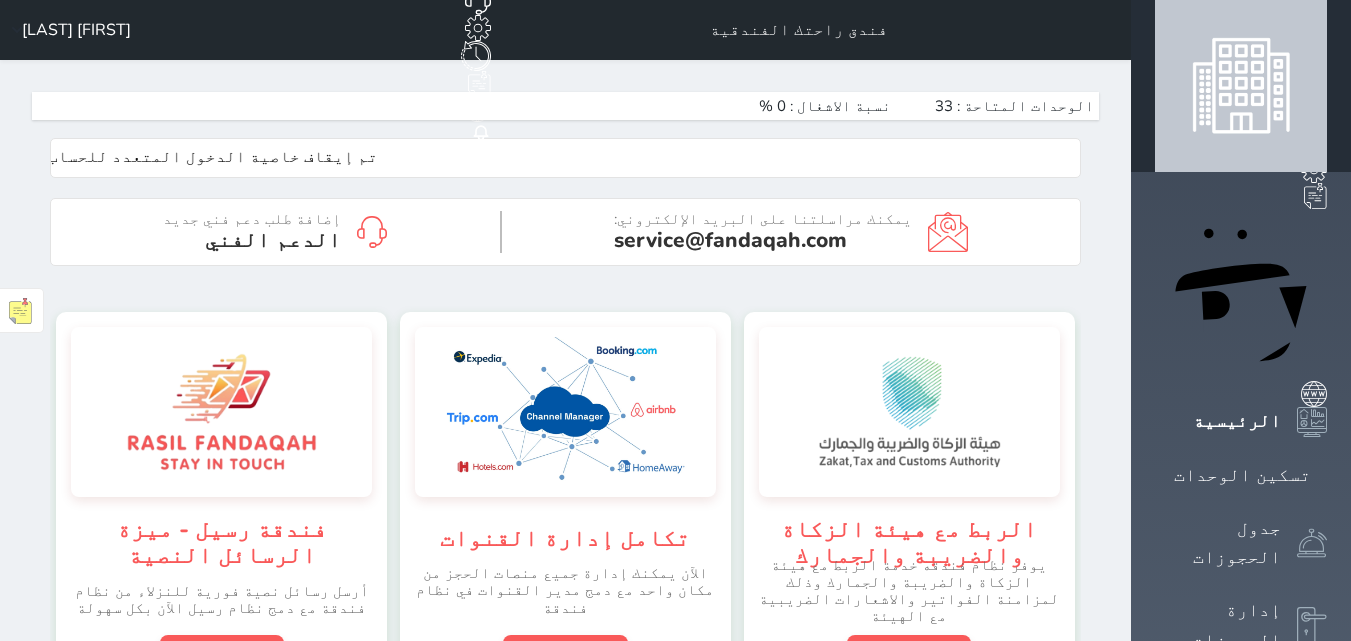 scroll, scrollTop: 267, scrollLeft: 0, axis: vertical 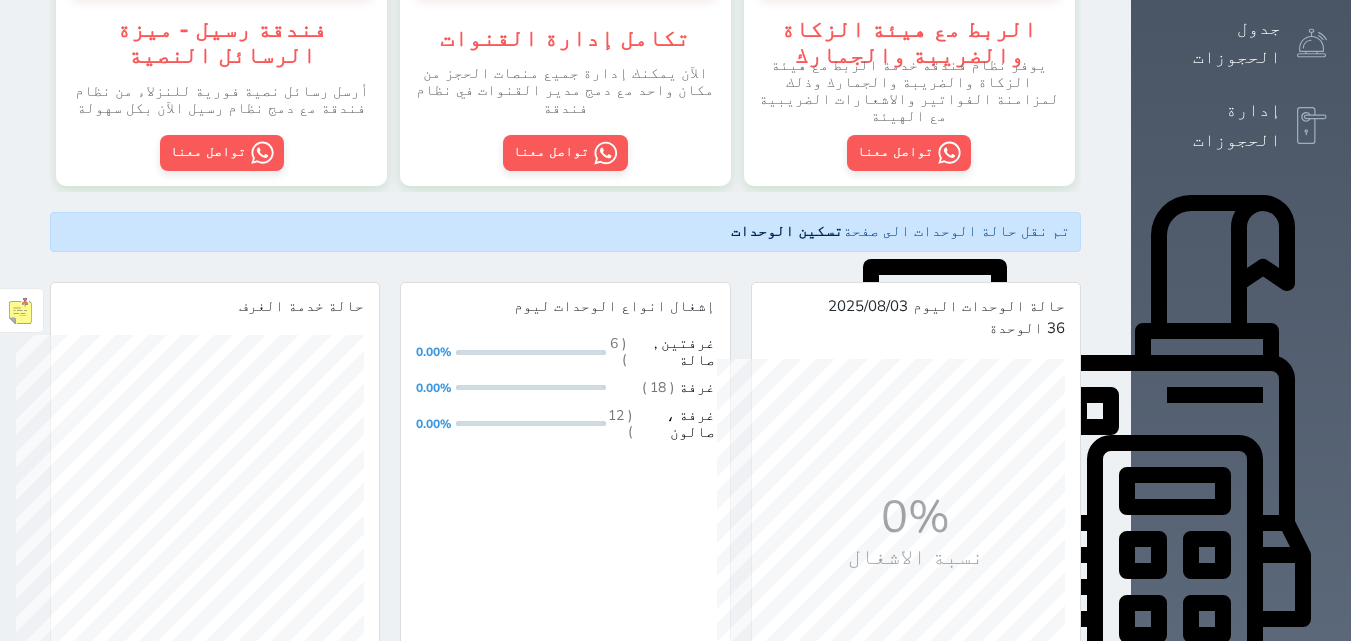 click on "التقارير" at bounding box center [1237, 1025] 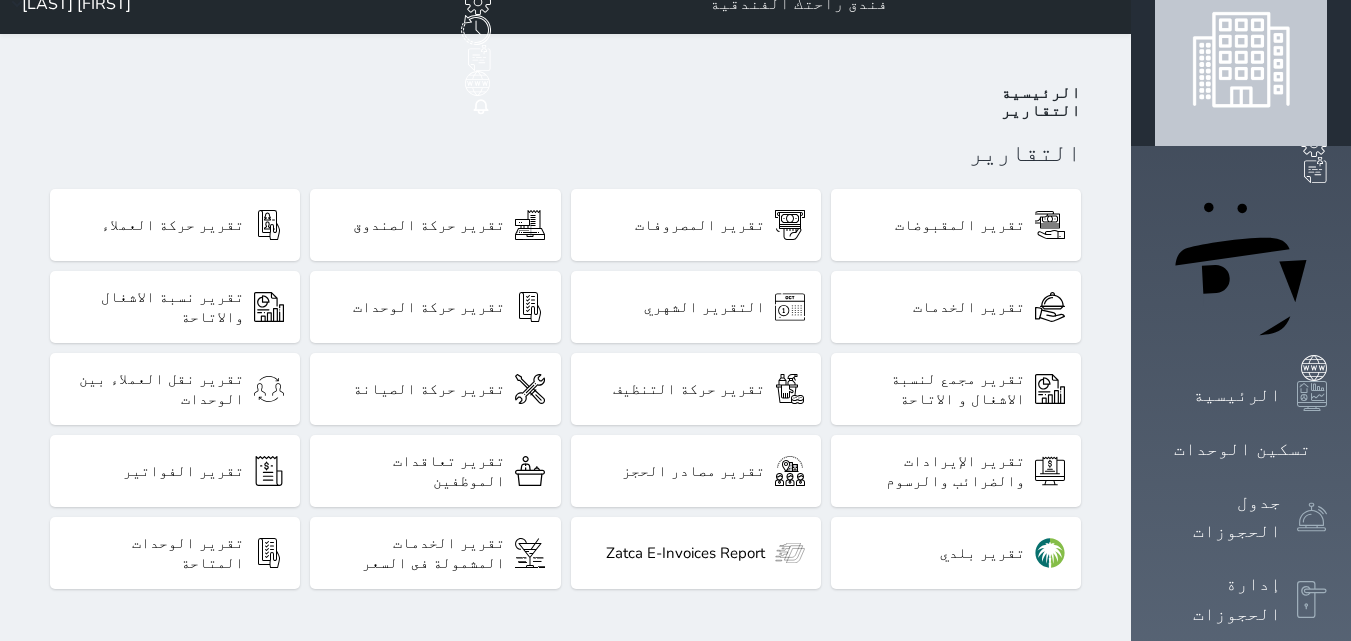 scroll, scrollTop: 33, scrollLeft: 0, axis: vertical 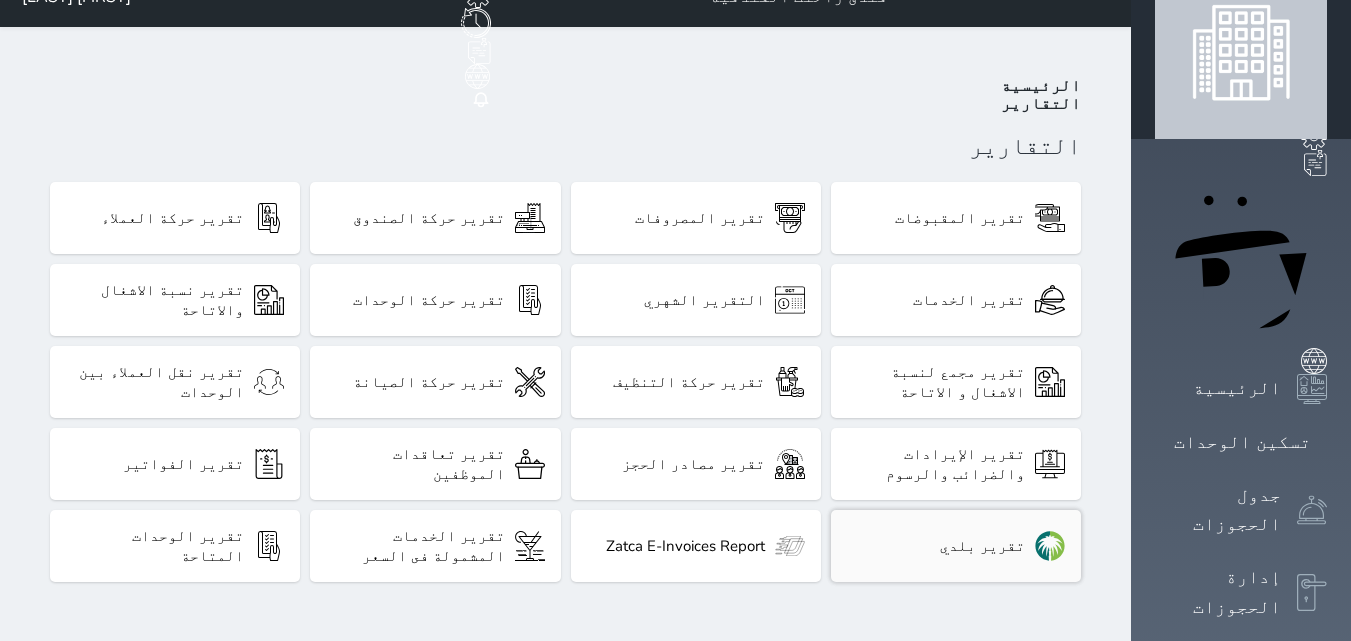 click on "تقرير بلدي" at bounding box center [982, 546] 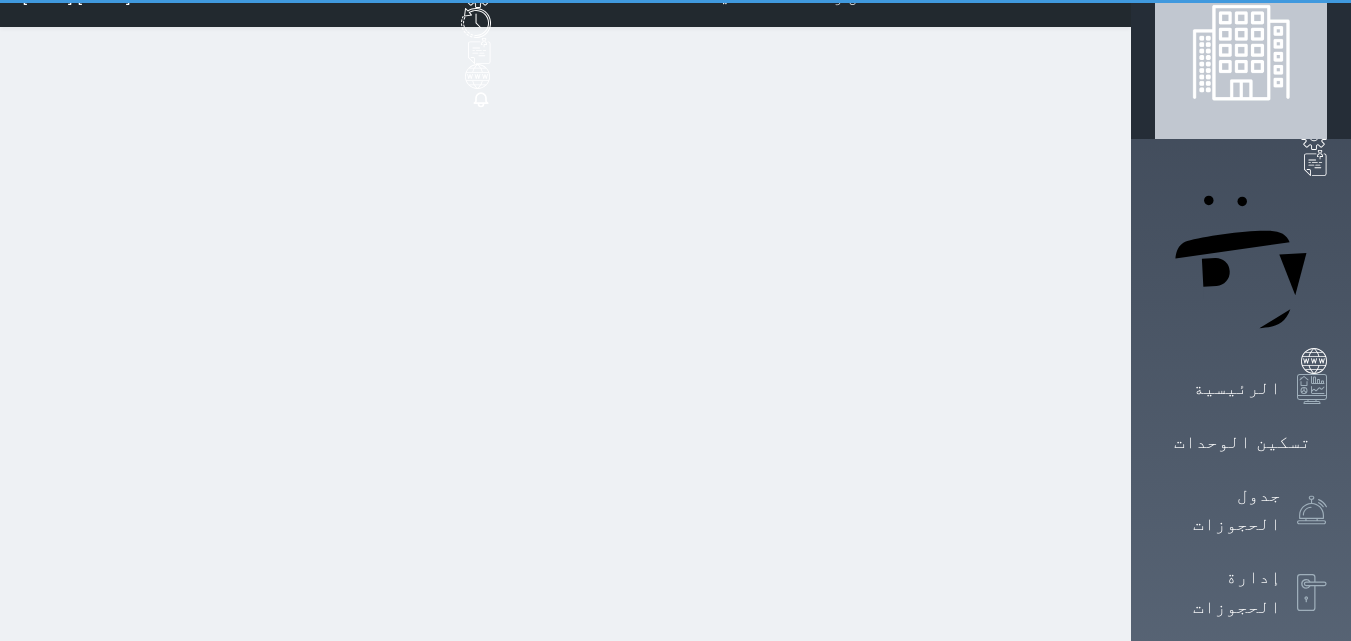 scroll, scrollTop: 0, scrollLeft: 0, axis: both 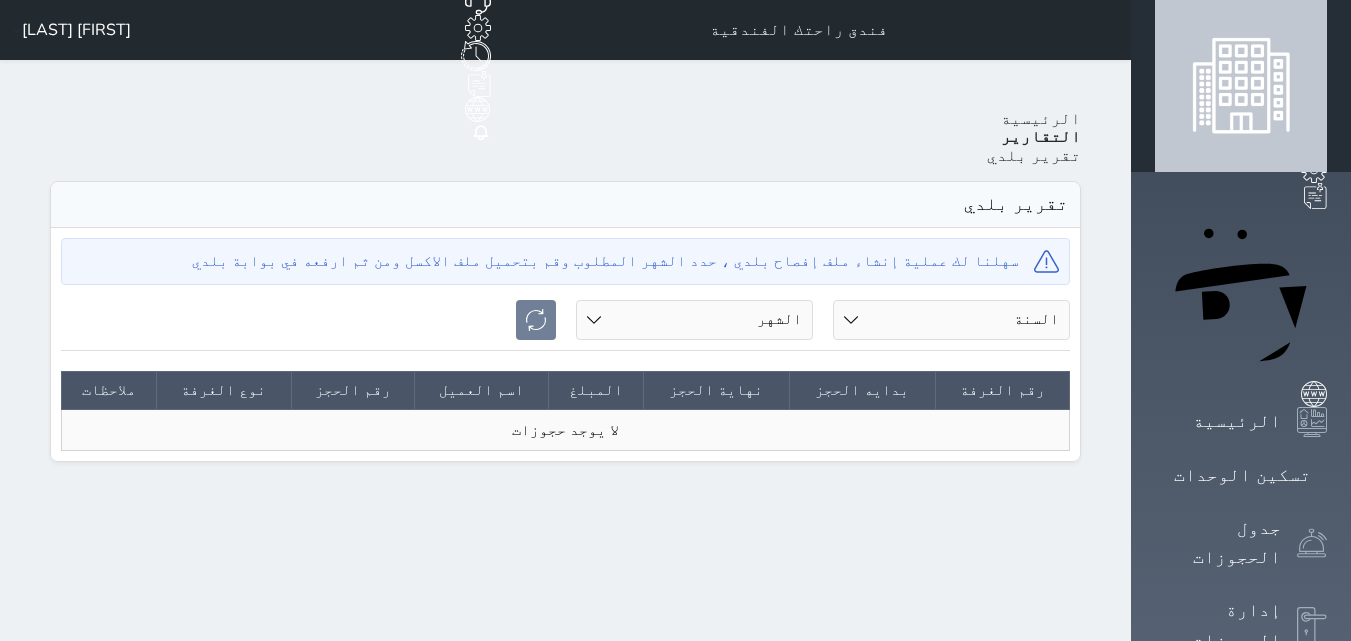 click on "الشهر   يناير فبراير مارس أبريل مايو يونيو يوليو أغسطس سبتمبر أكتوبر نوفمبر ديسمبر" at bounding box center (694, 320) 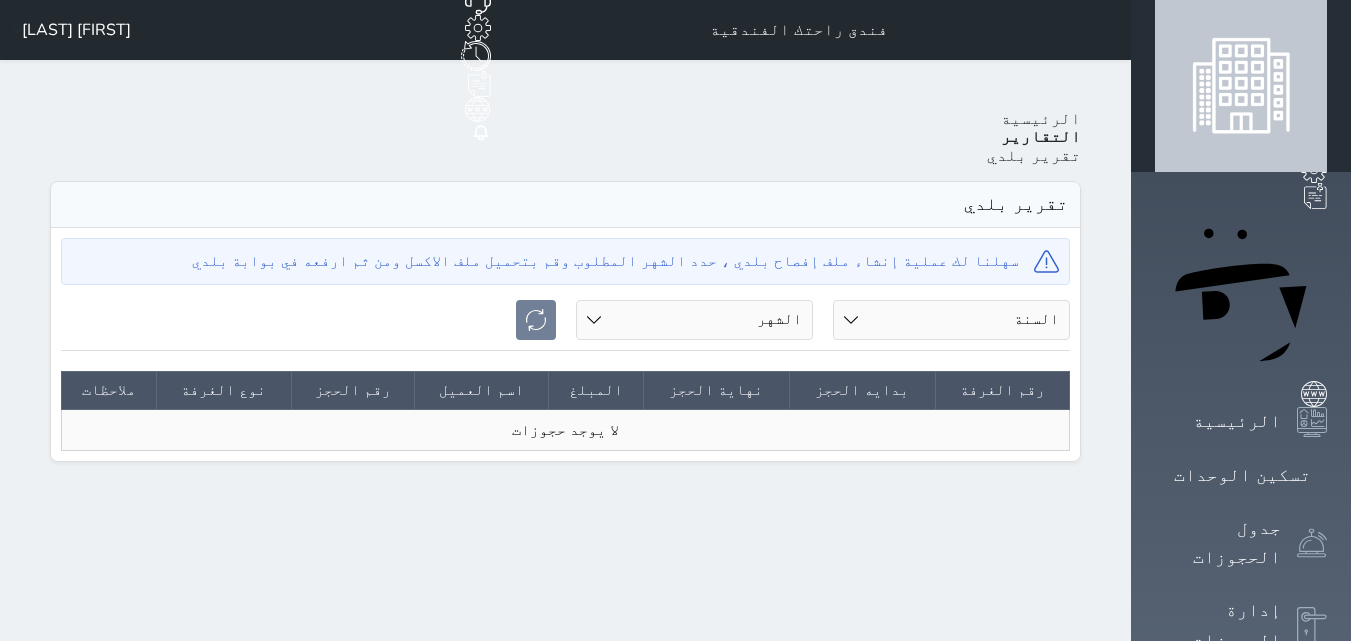 click on "السنة   2020 2021 2022 2023 2024 2025" at bounding box center [951, 320] 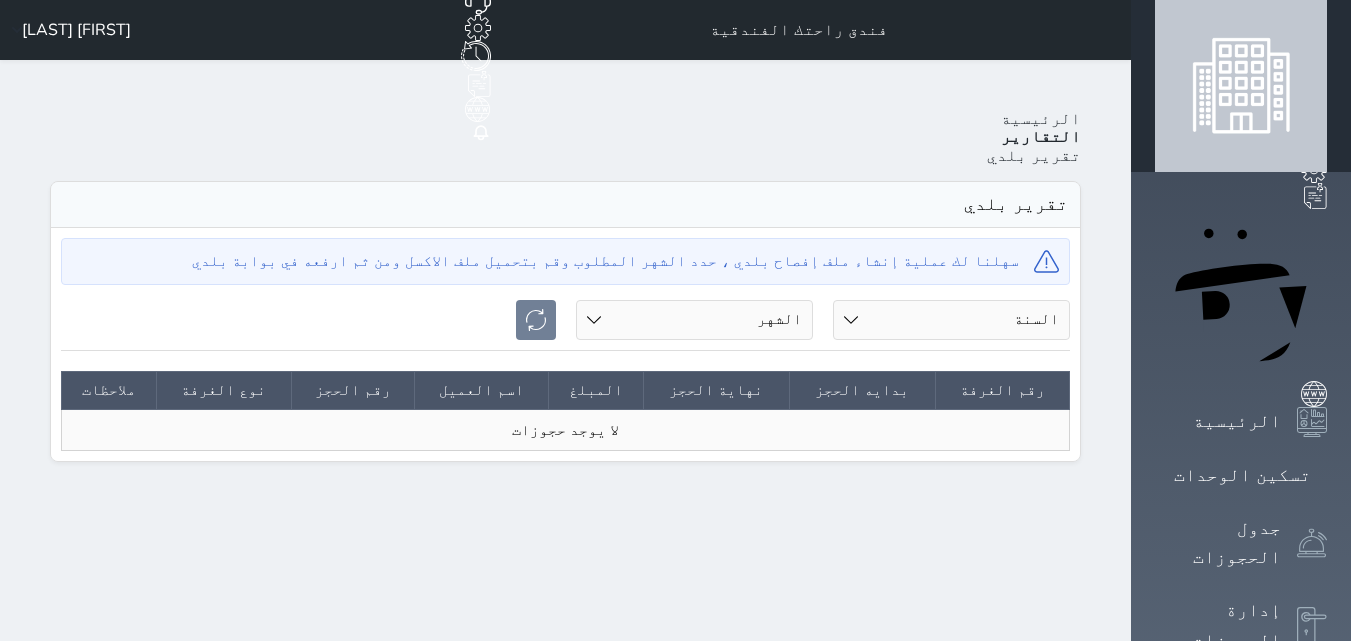 select on "2025" 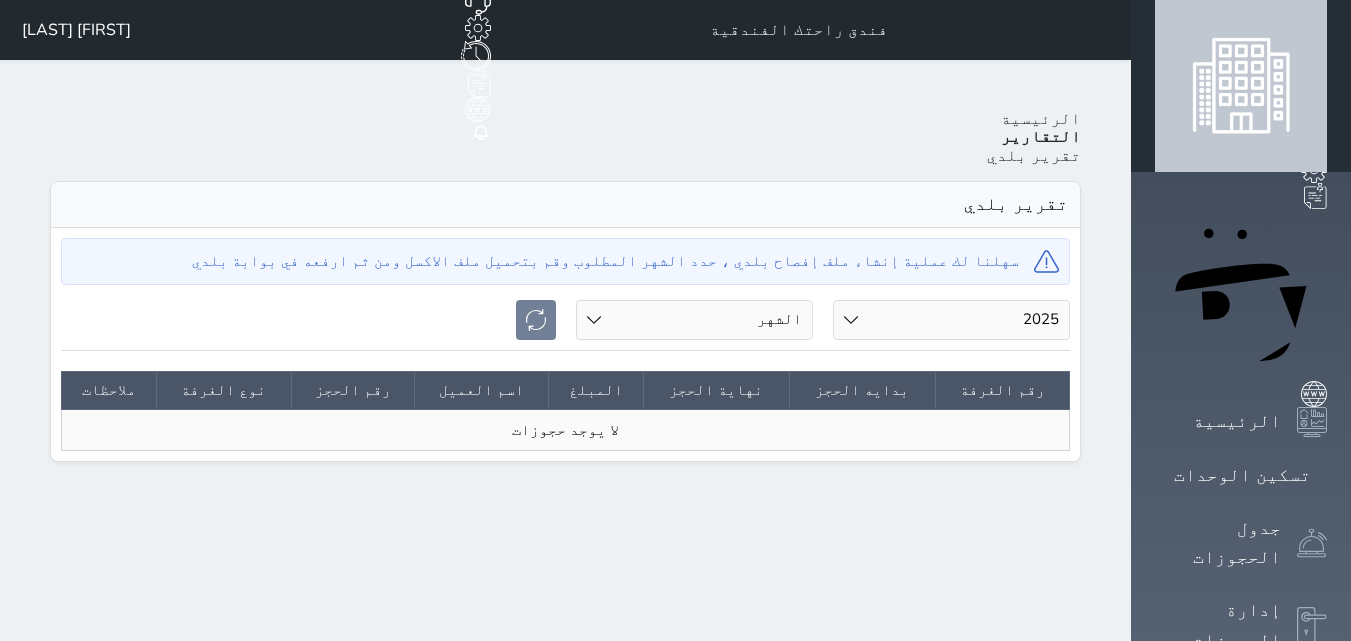 click on "السنة   2020 2021 2022 2023 2024 2025" at bounding box center [951, 320] 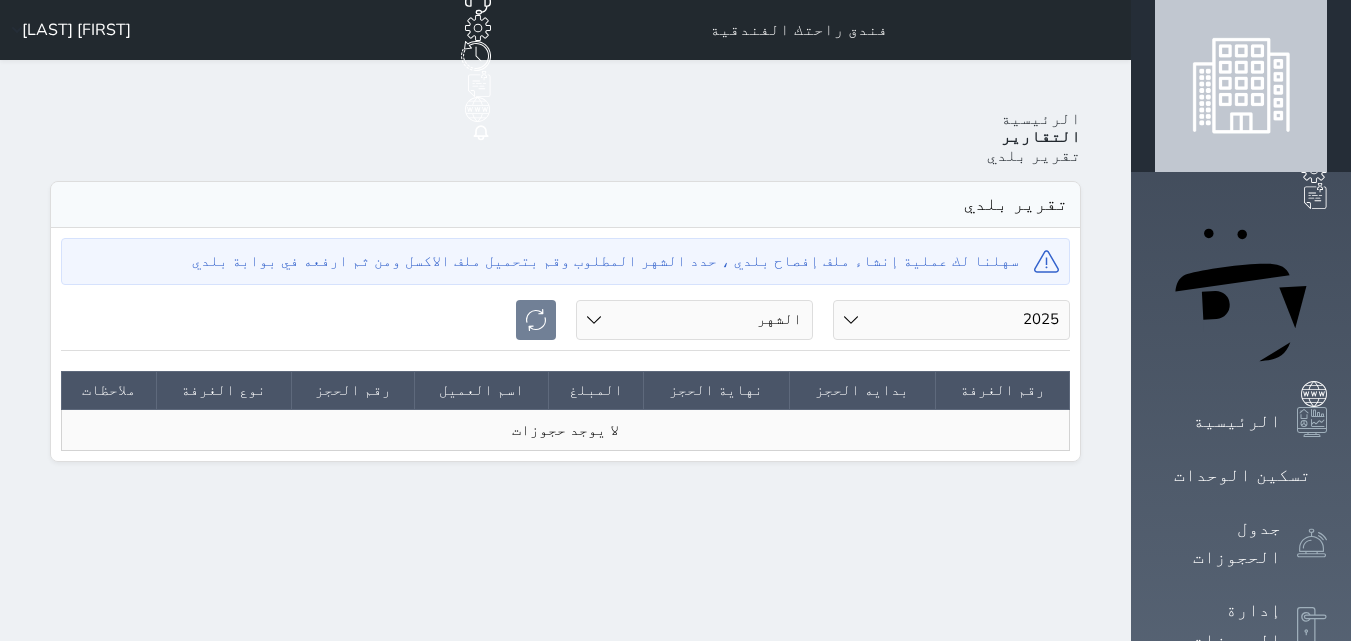 click on "الشهر   يناير فبراير مارس أبريل مايو يونيو يوليو أغسطس" at bounding box center (694, 320) 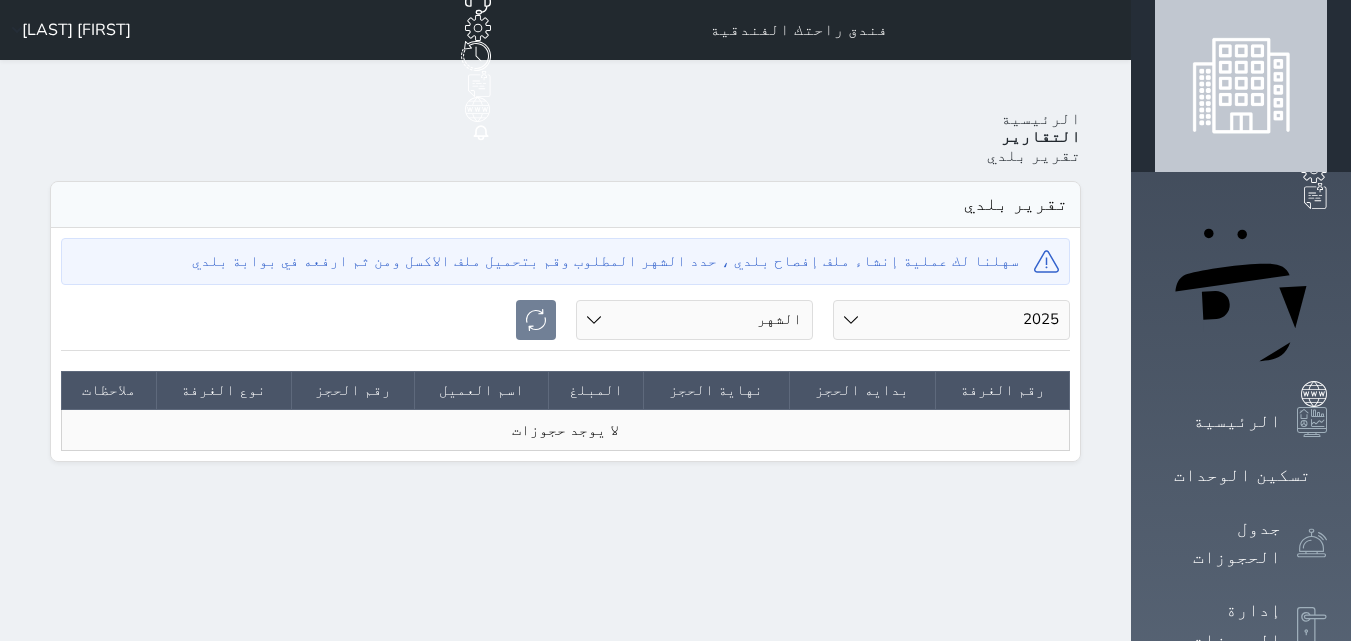 select on "07" 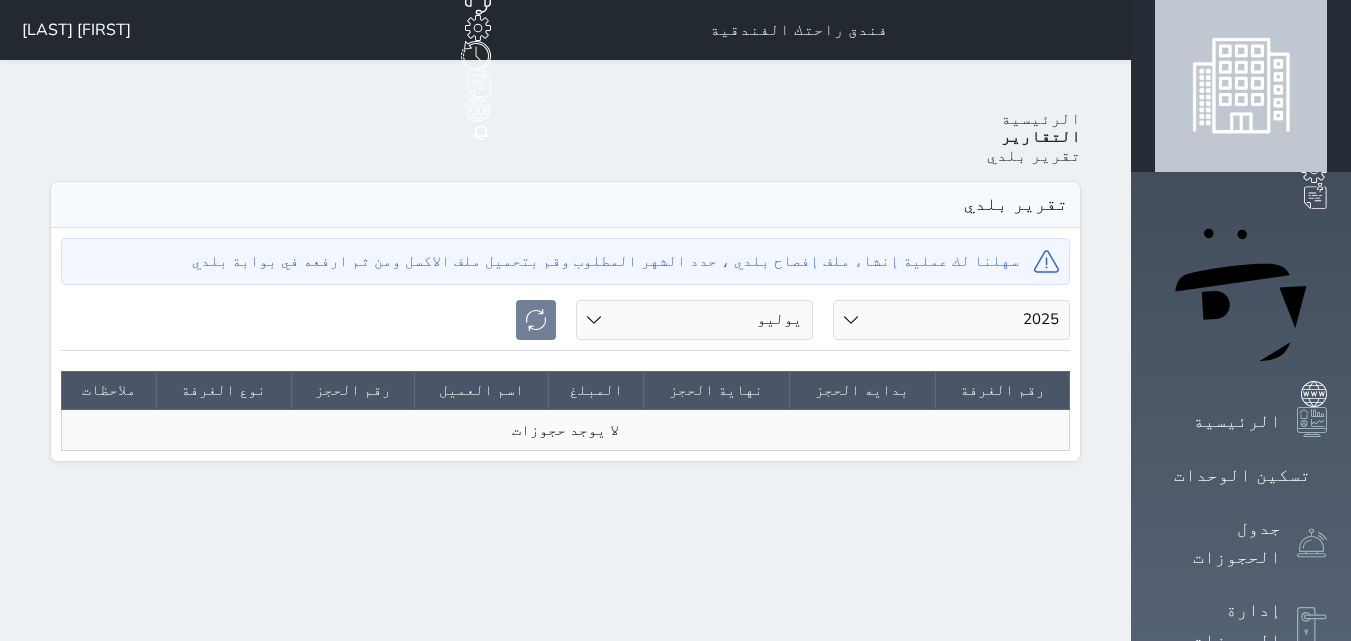 click on "الشهر   يناير فبراير مارس أبريل مايو يونيو يوليو أغسطس" at bounding box center [694, 320] 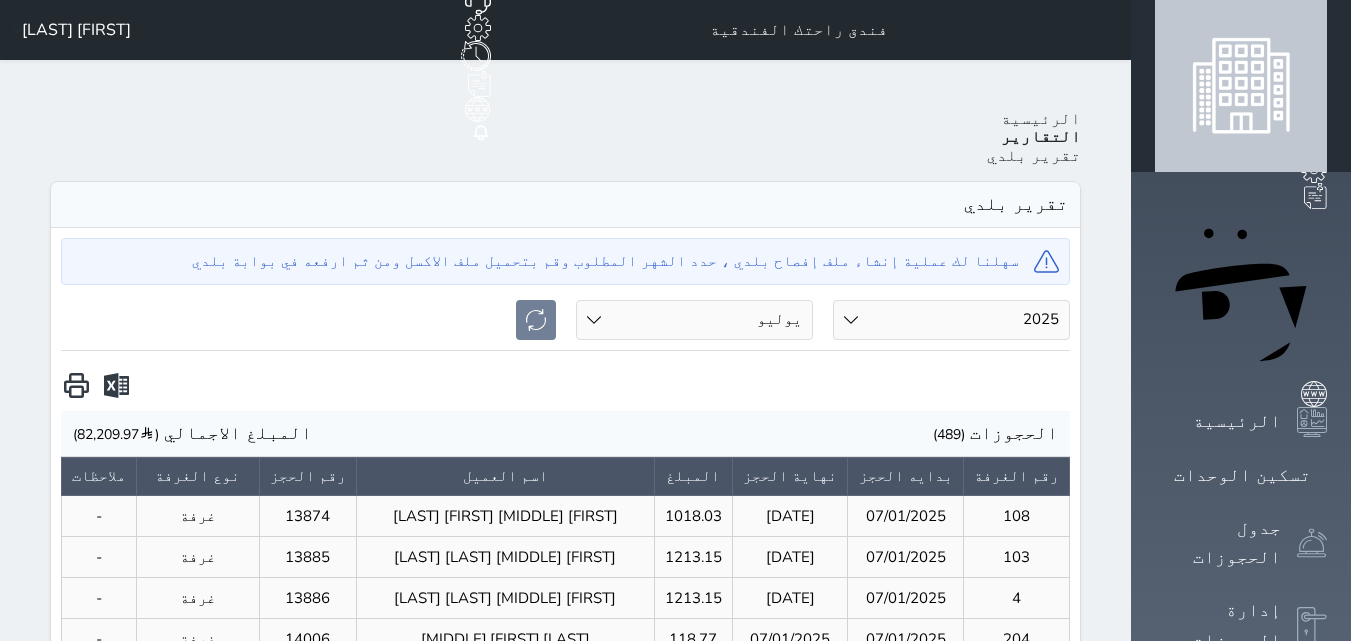 click at bounding box center [116, 386] 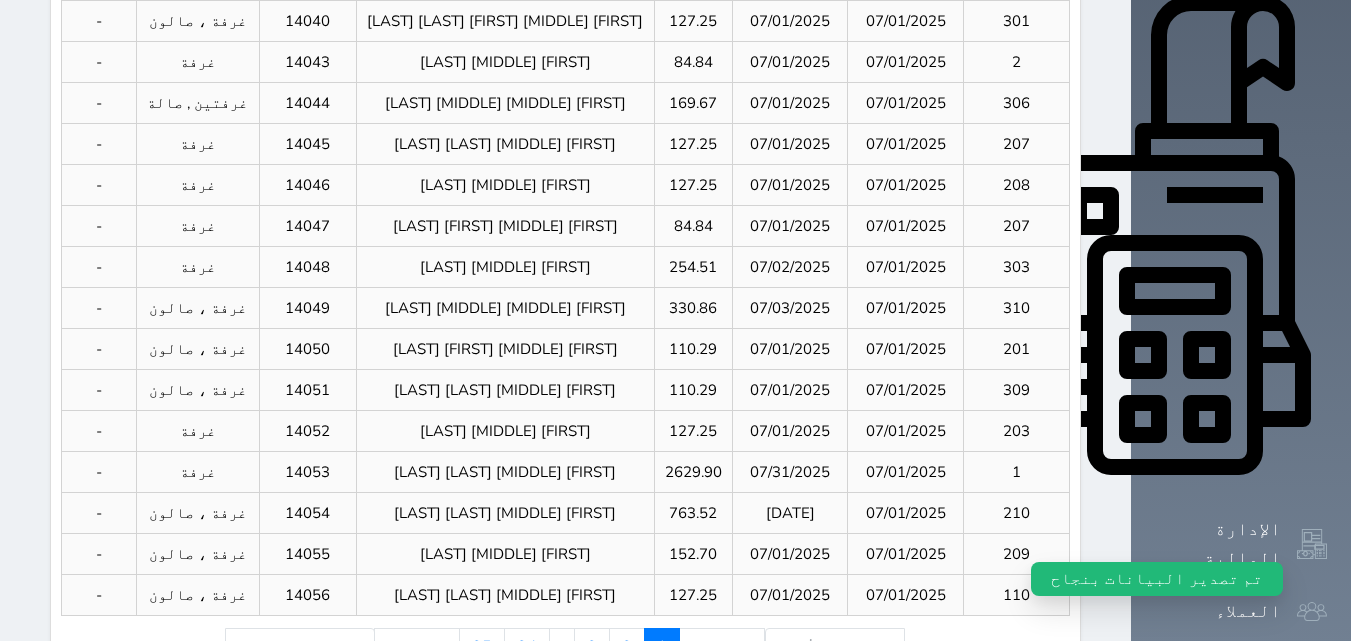 scroll, scrollTop: 703, scrollLeft: 0, axis: vertical 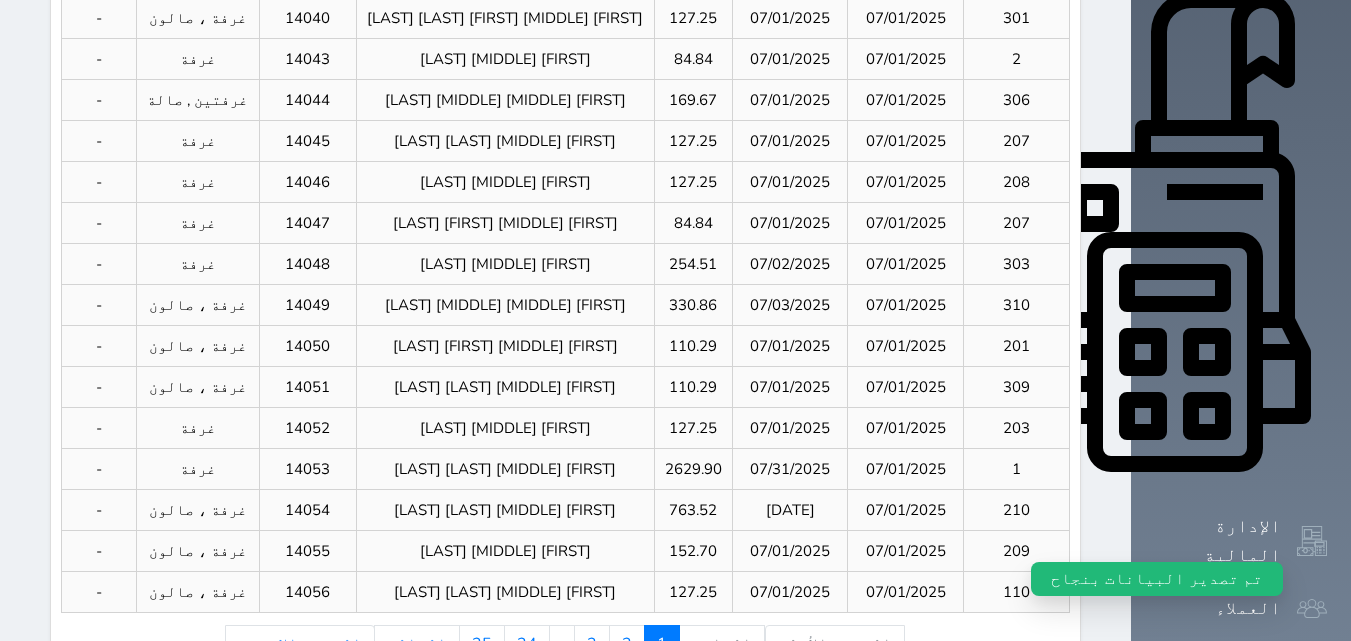 click on "التقارير" at bounding box center [1237, 822] 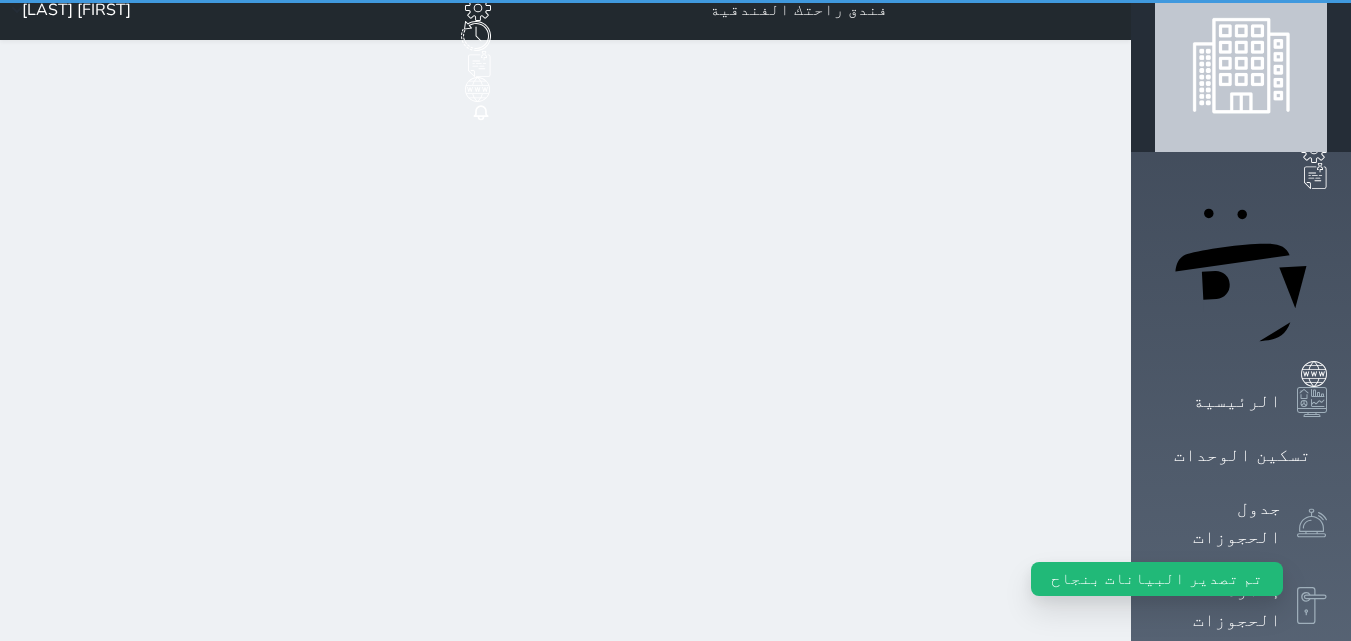 scroll, scrollTop: 0, scrollLeft: 0, axis: both 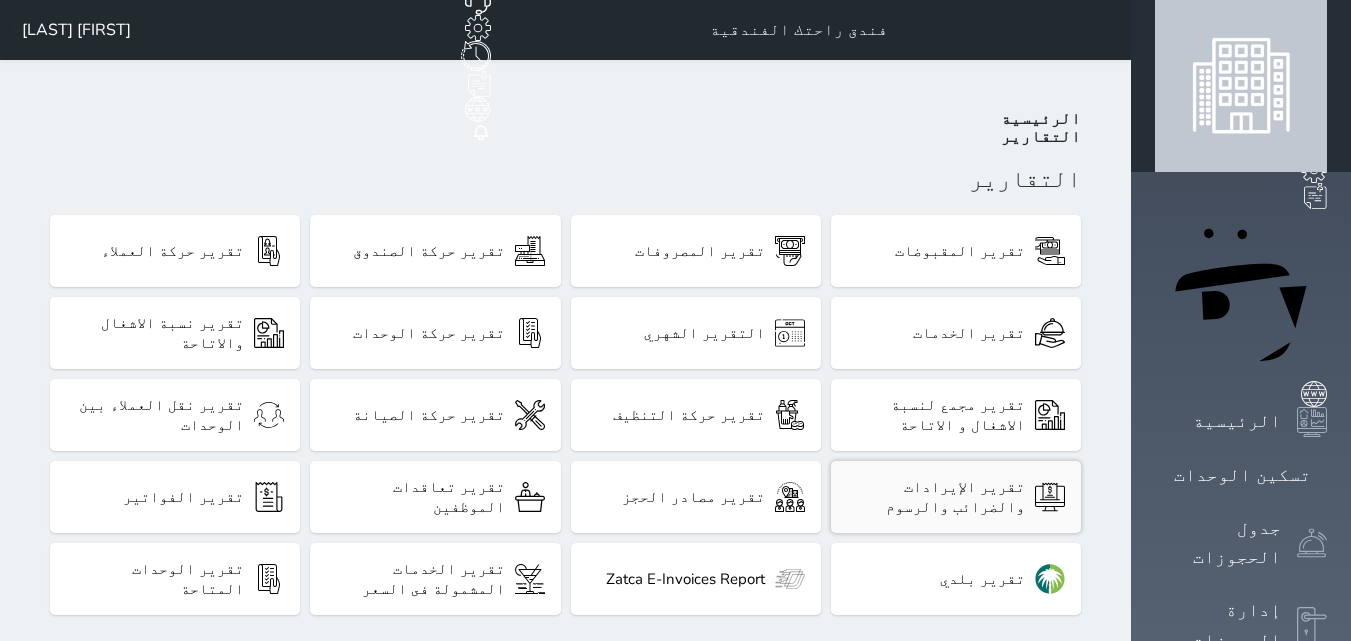 click on "تقرير الإيرادات والضرائب والرسوم" at bounding box center [936, 497] 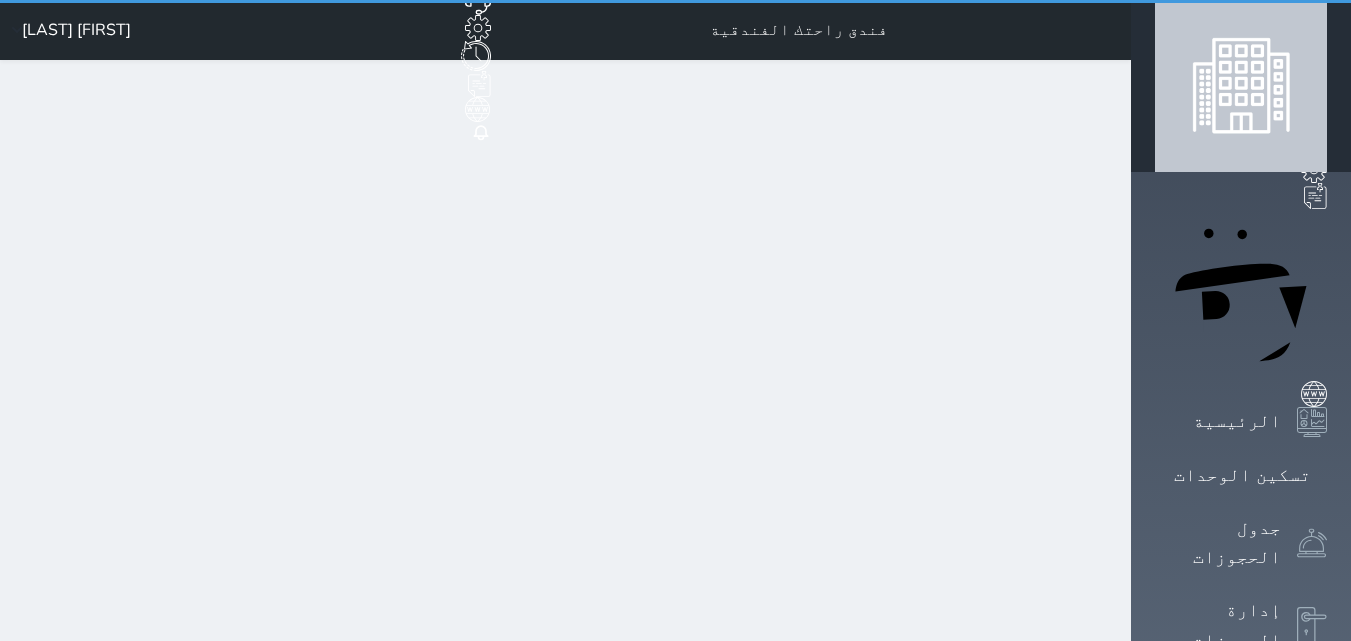 select on "7" 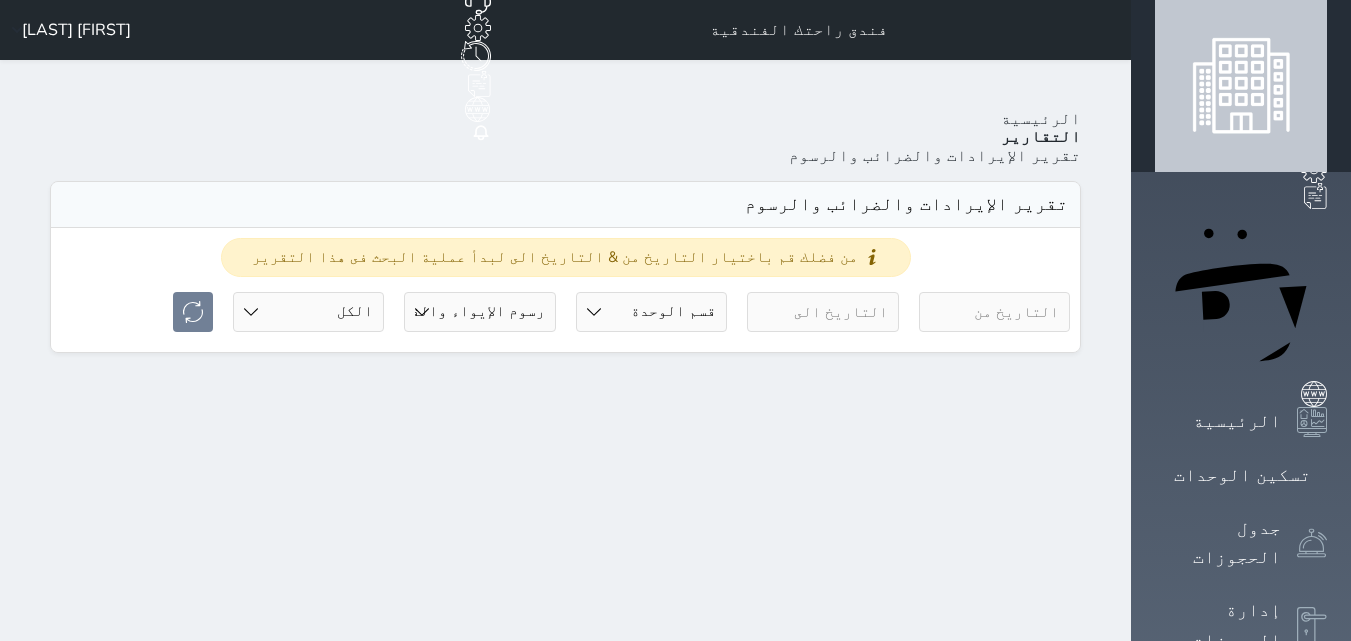 click on "قسم الوحدة   غرفتين , صالة غرفة غرفة ، صالون" at bounding box center (651, 312) 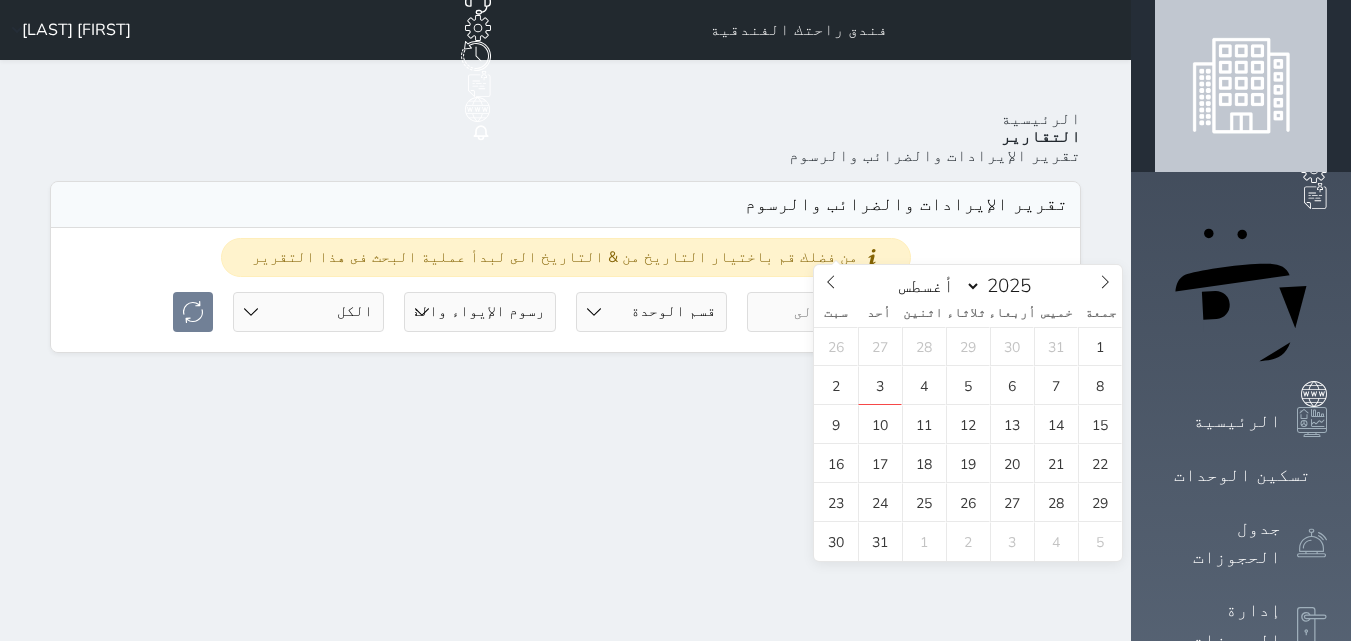 click at bounding box center [822, 312] 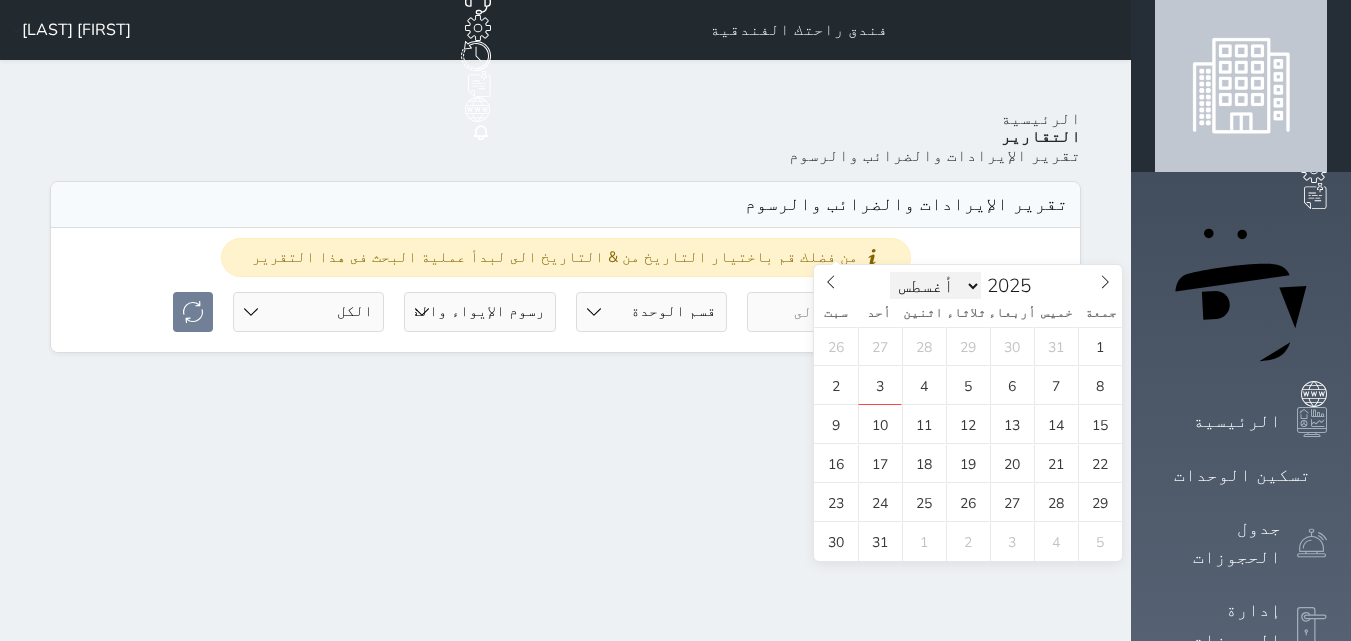 click on "يناير فبراير مارس أبريل مايو يونيو يوليو أغسطس سبتمبر أكتوبر نوفمبر ديسمبر" at bounding box center [936, 286] 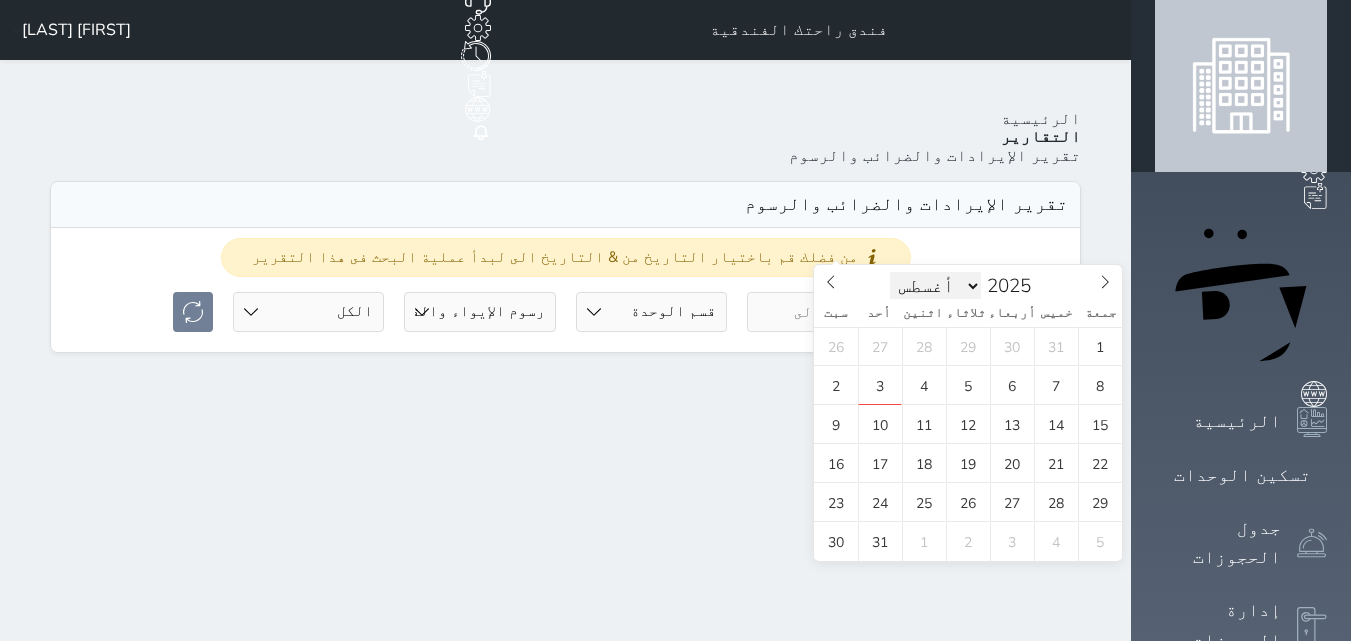 select on "6" 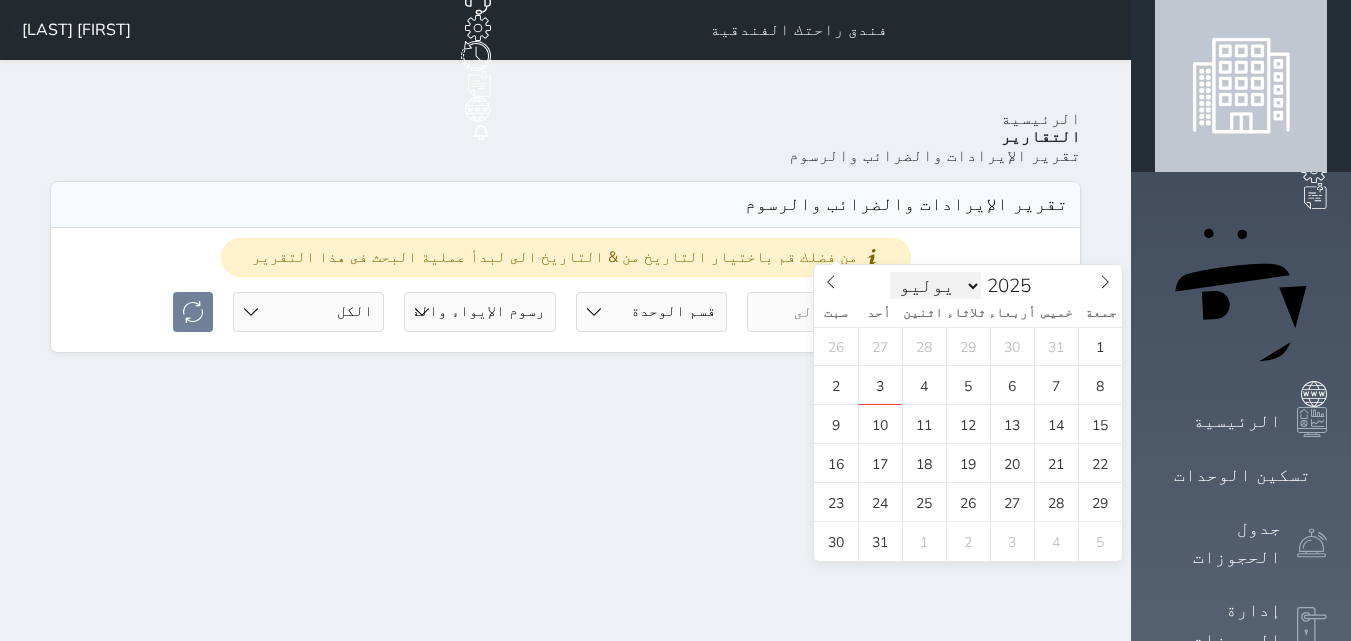 click on "يناير فبراير مارس أبريل مايو يونيو يوليو أغسطس سبتمبر أكتوبر نوفمبر ديسمبر" at bounding box center [936, 286] 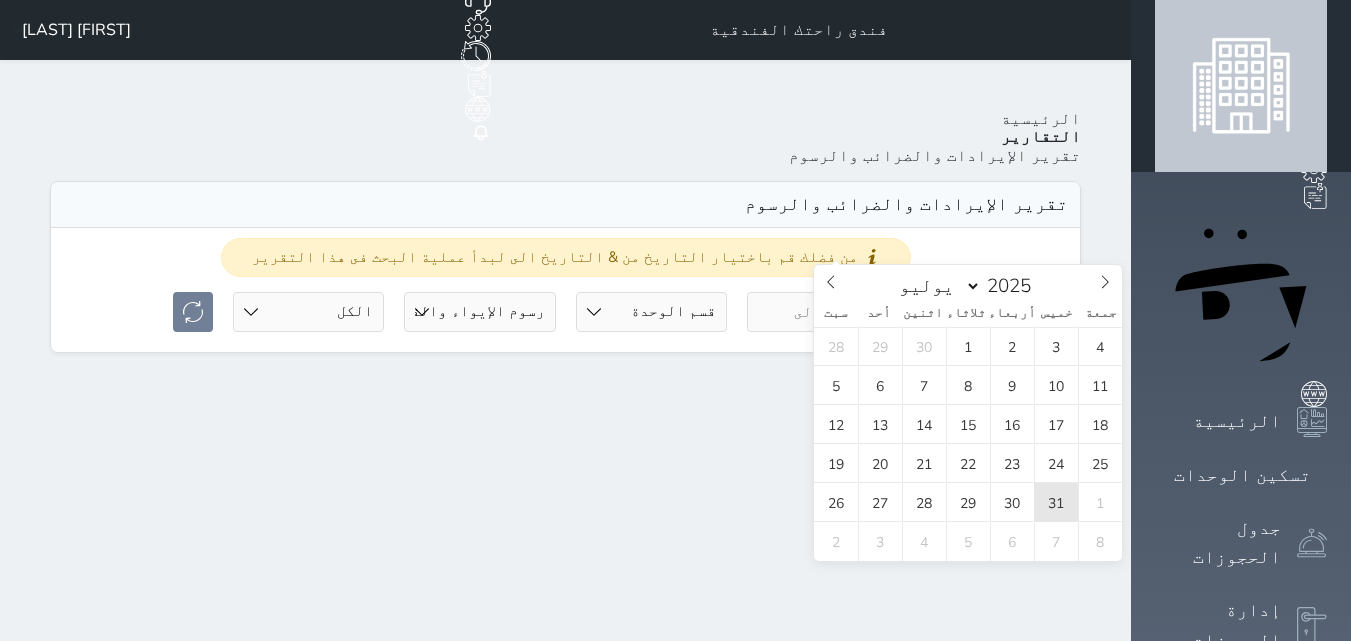 click on "31" at bounding box center [1056, 502] 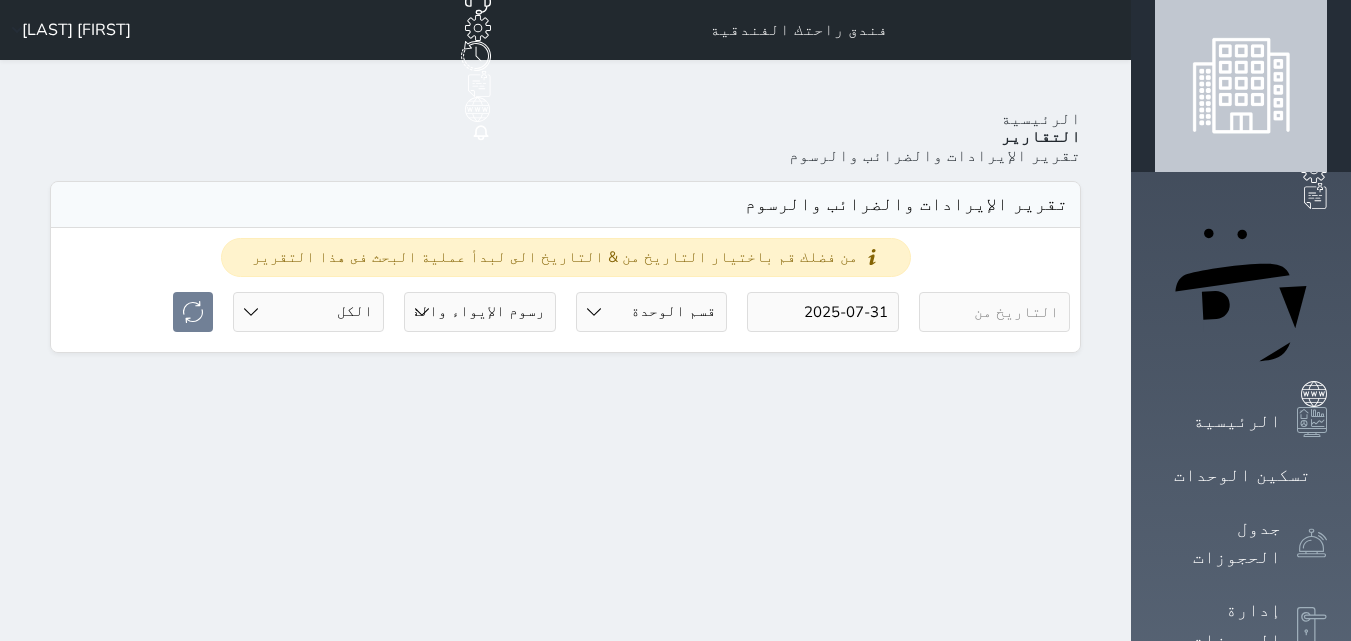 click at bounding box center (994, 312) 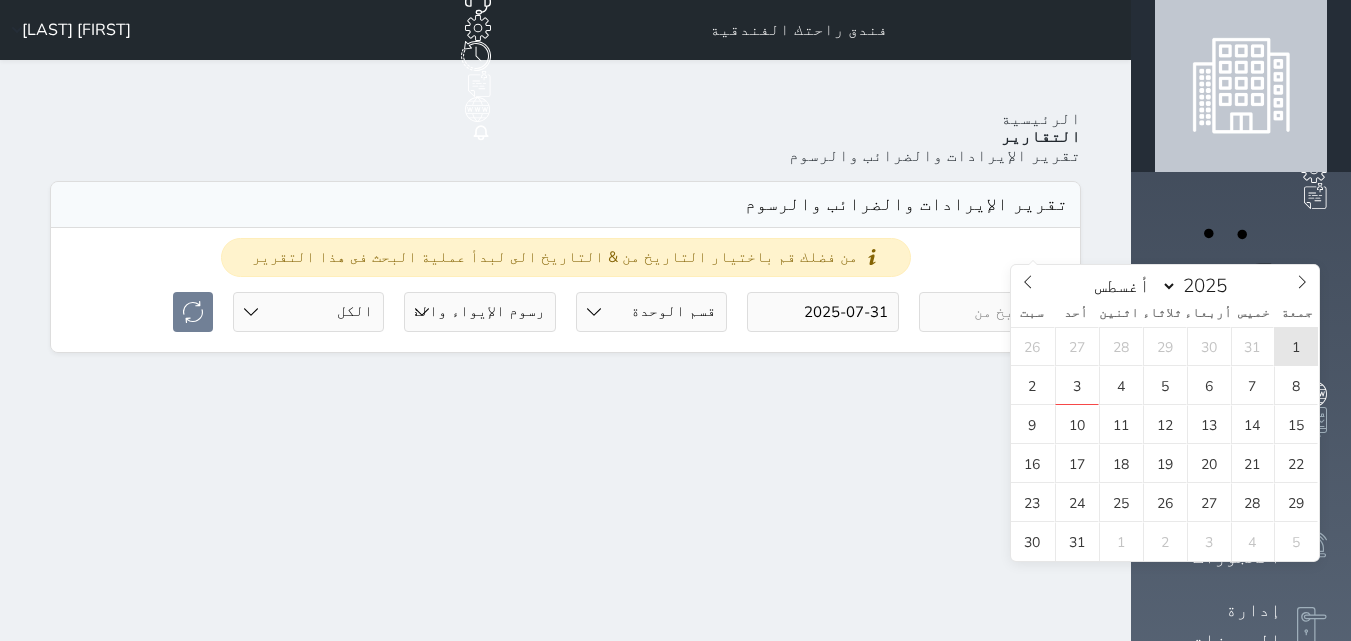 click on "1" at bounding box center (1296, 346) 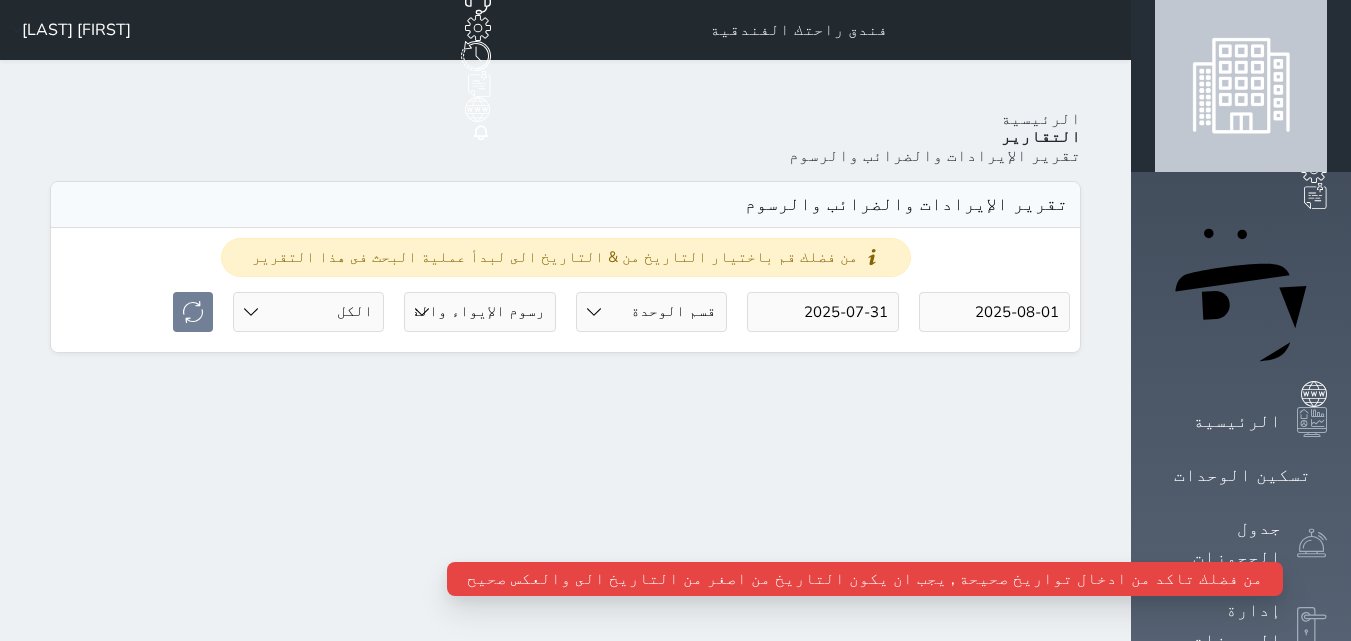 click on "2025-08-01" at bounding box center (994, 312) 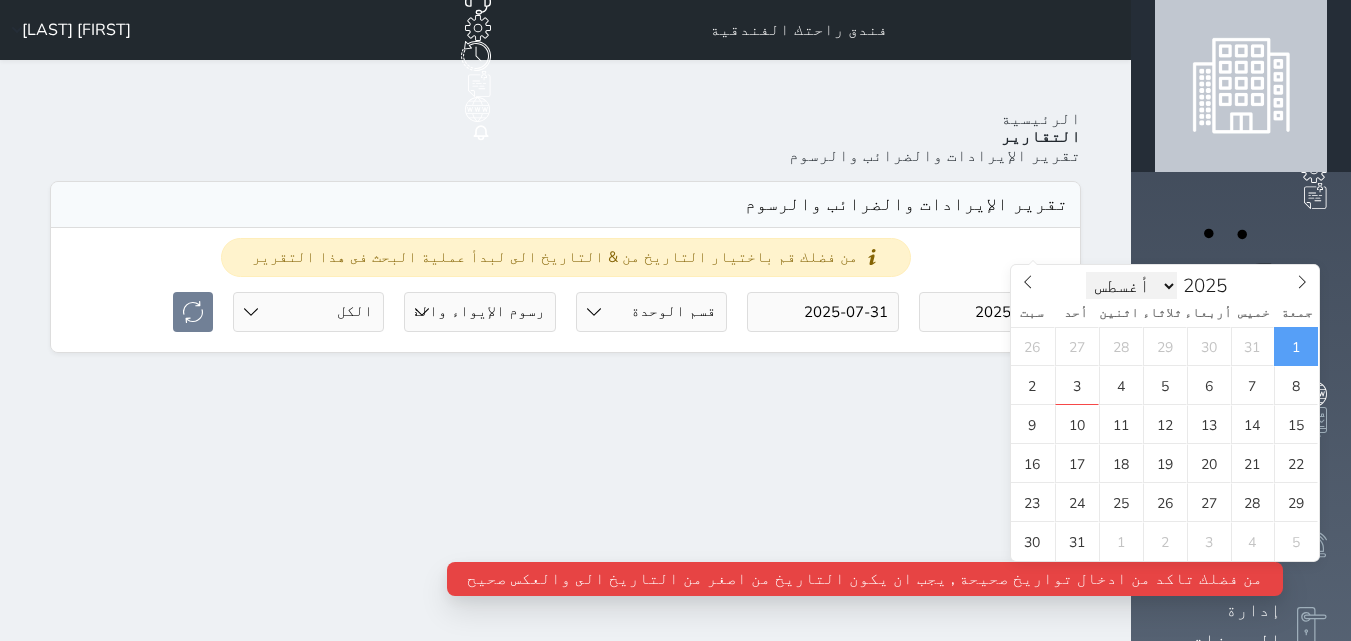 click on "يناير فبراير مارس أبريل مايو يونيو يوليو أغسطس سبتمبر أكتوبر نوفمبر ديسمبر" at bounding box center (1132, 286) 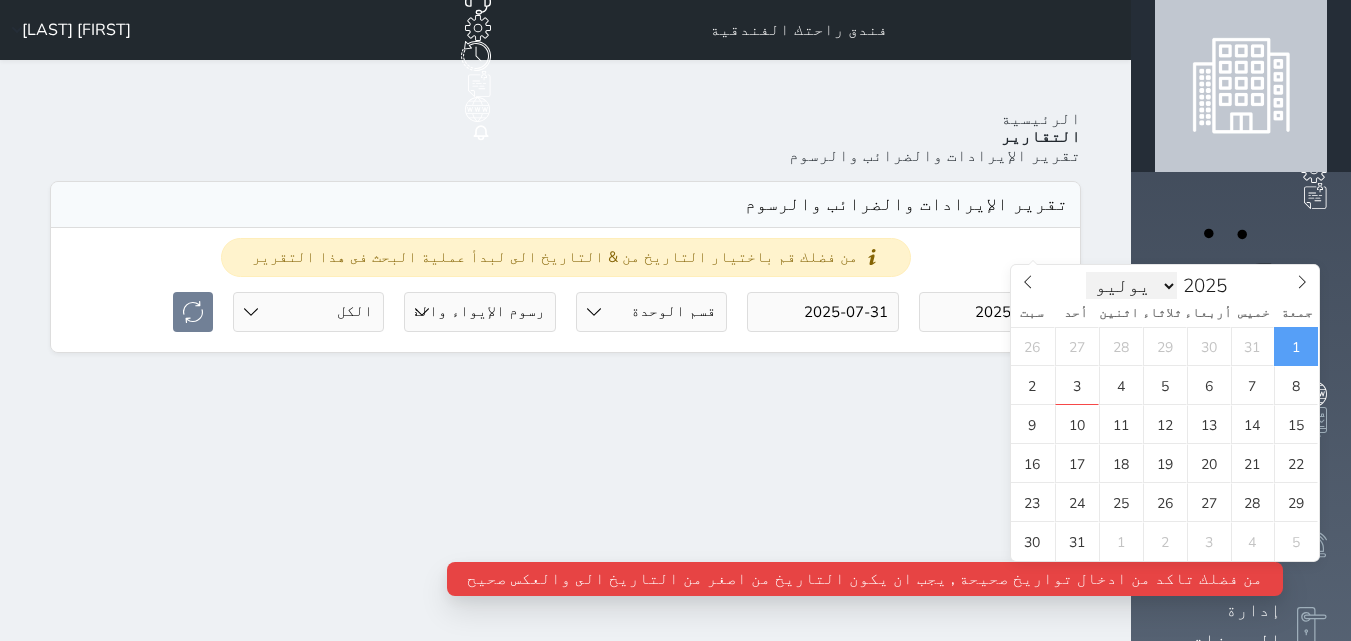click on "يناير فبراير مارس أبريل مايو يونيو يوليو أغسطس سبتمبر أكتوبر نوفمبر ديسمبر" at bounding box center [1132, 286] 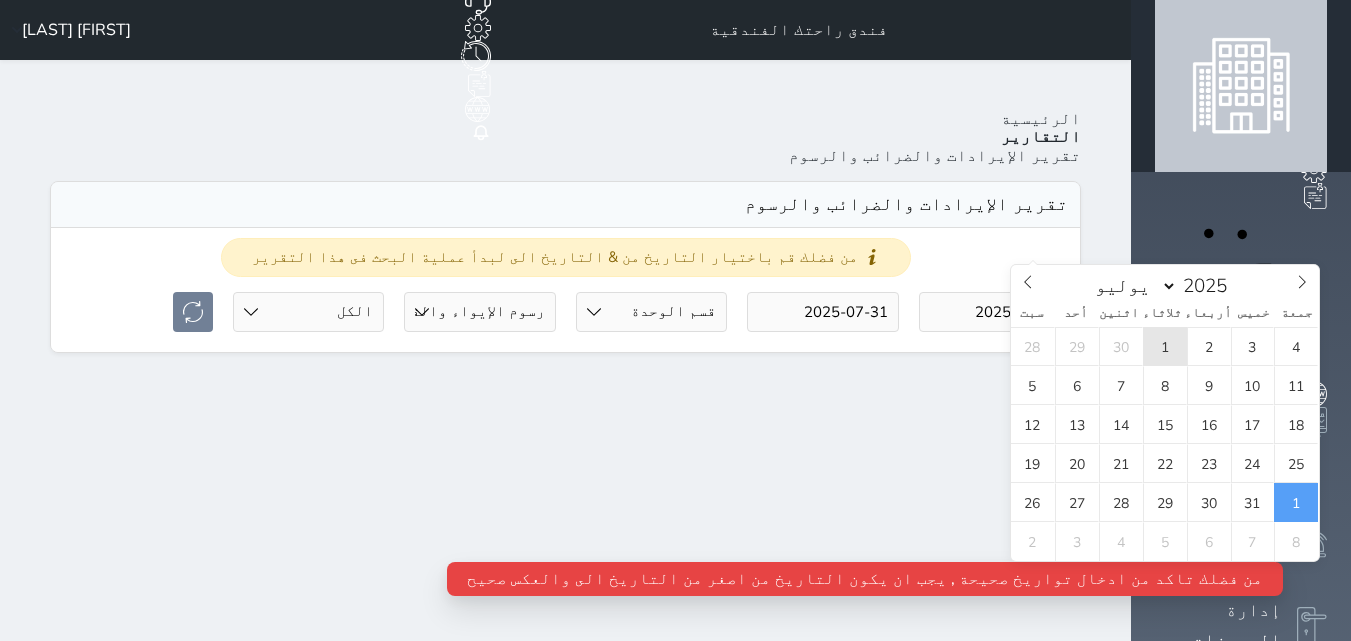 click on "1" at bounding box center [1165, 346] 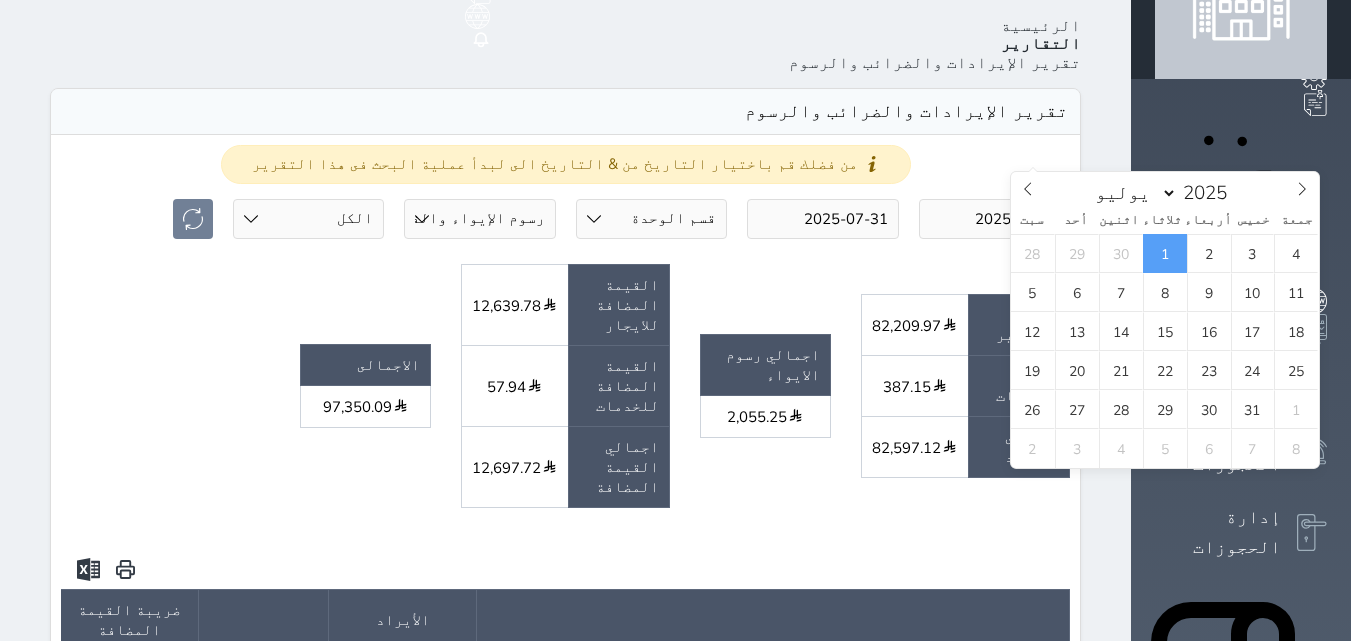 scroll, scrollTop: 133, scrollLeft: 0, axis: vertical 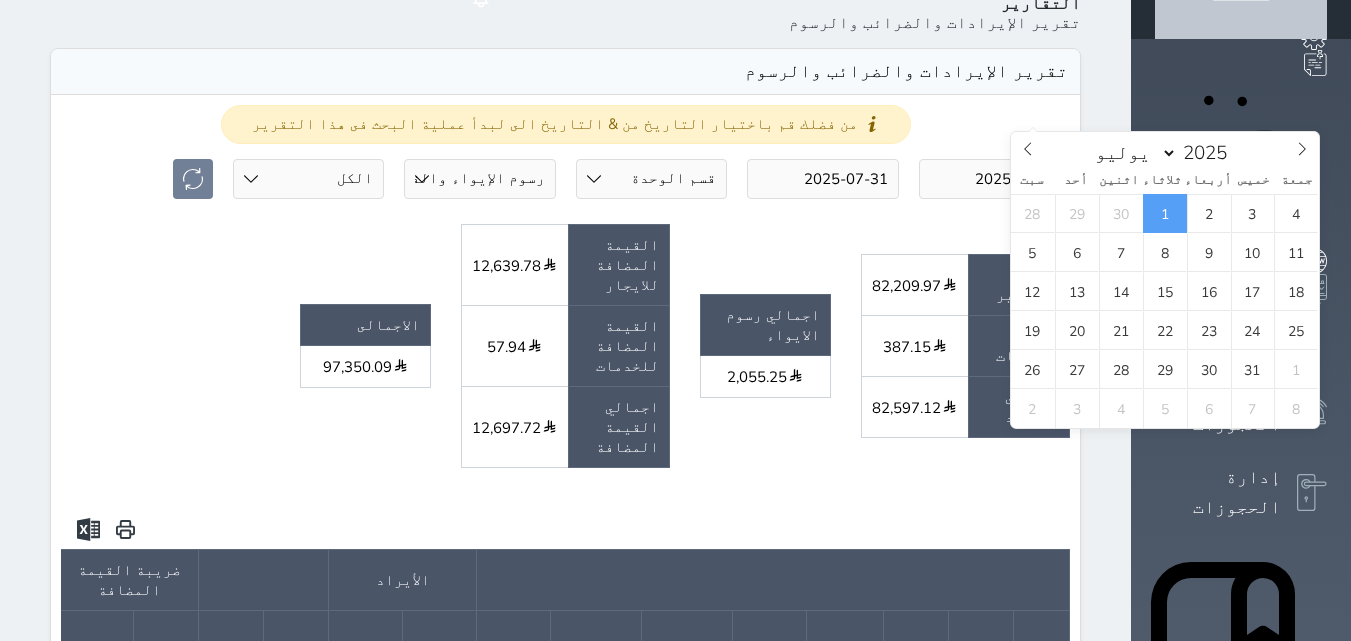 click at bounding box center [565, 529] 